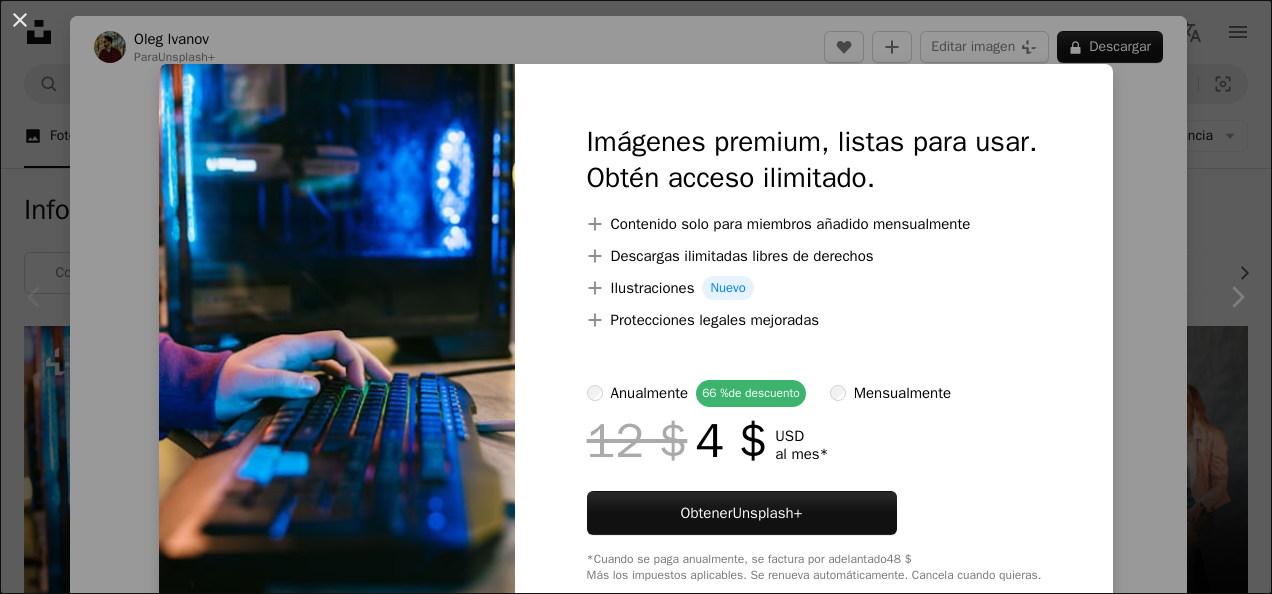 scroll, scrollTop: 199, scrollLeft: 0, axis: vertical 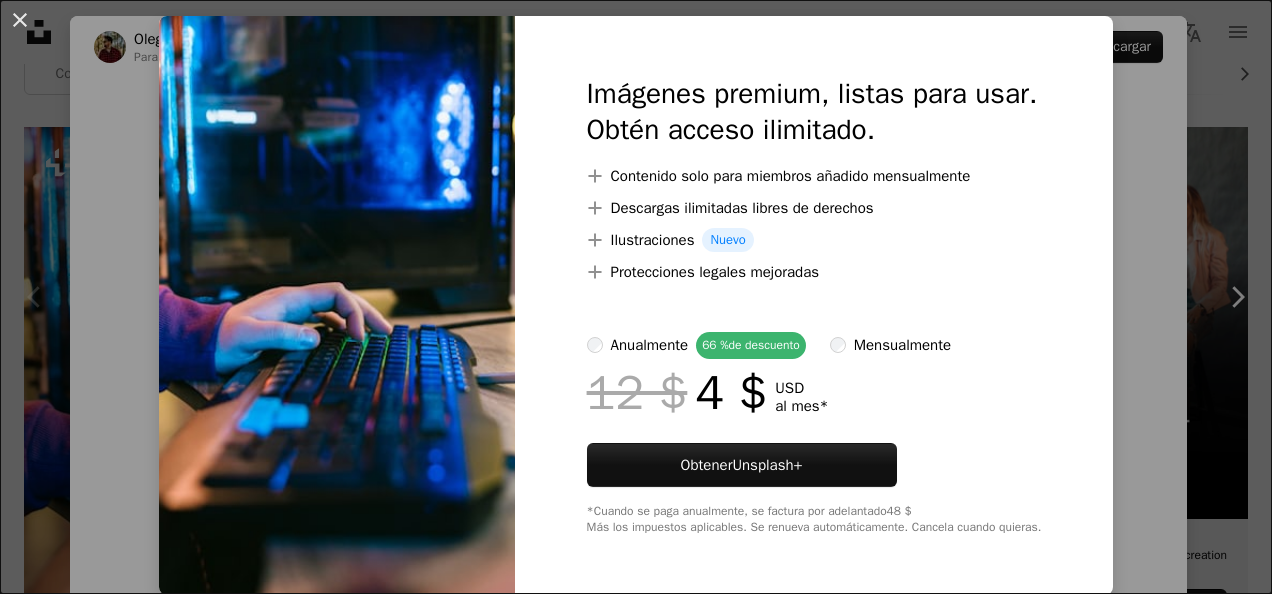 click on "An X shape Imágenes premium, listas para usar. Obtén acceso ilimitado. A plus sign Contenido solo para miembros añadido mensualmente A plus sign Descargas ilimitadas libres de derechos A plus sign Ilustraciones  Nuevo A plus sign Protecciones legales mejoradas anualmente 66 %  de descuento mensualmente 12 $   4 $ USD al mes * Obtener  Unsplash+ *Cuando se paga anualmente, se factura por adelantado  48 $ Más los impuestos aplicables. Se renueva automáticamente. Cancela cuando quieras." at bounding box center (636, 297) 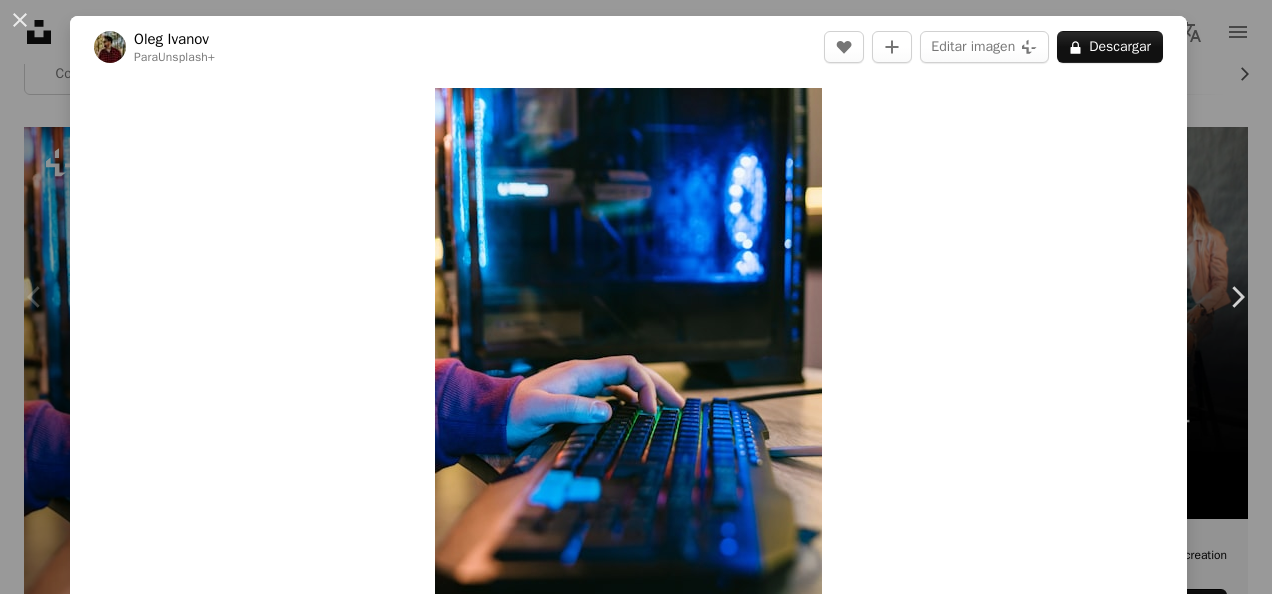 click on "An X shape Chevron left Chevron right [FIRST] [LAST] Para  Unsplash+ A heart A plus sign Editar imagen   Plus sign for Unsplash+ A lock   Descargar Zoom in A forward-right arrow Compartir More Actions A map marker [CITY], [COUNTRY] Calendar outlined Publicado el  [DATE] Safety Con la  Licencia Unsplash+ ordenador juego teclado gamer videojuego Computadoras .gadget arcada streaming lan Juegos de PC discordia informática Juegos en línea Deportes electrónicos torneo Ucrania Kiev Imágenes de Creative Commons De esta serie Chevron right Plus sign for Unsplash+ Plus sign for Unsplash+ Plus sign for Unsplash+ Plus sign for Unsplash+ Plus sign for Unsplash+ Plus sign for Unsplash+ Plus sign for Unsplash+ Plus sign for Unsplash+ Plus sign for Unsplash+ Plus sign for Unsplash+ Plus sign for Unsplash+ Imágenes relacionadas Plus sign for Unsplash+ A heart A plus sign Curated Lifestyle Para  Unsplash+ A lock   Descargar Plus sign for Unsplash+ A heart A plus sign Getty Images Para  Unsplash+ A lock   Descargar Plus sign for Unsplash+ A heart A plus sign" at bounding box center [636, 297] 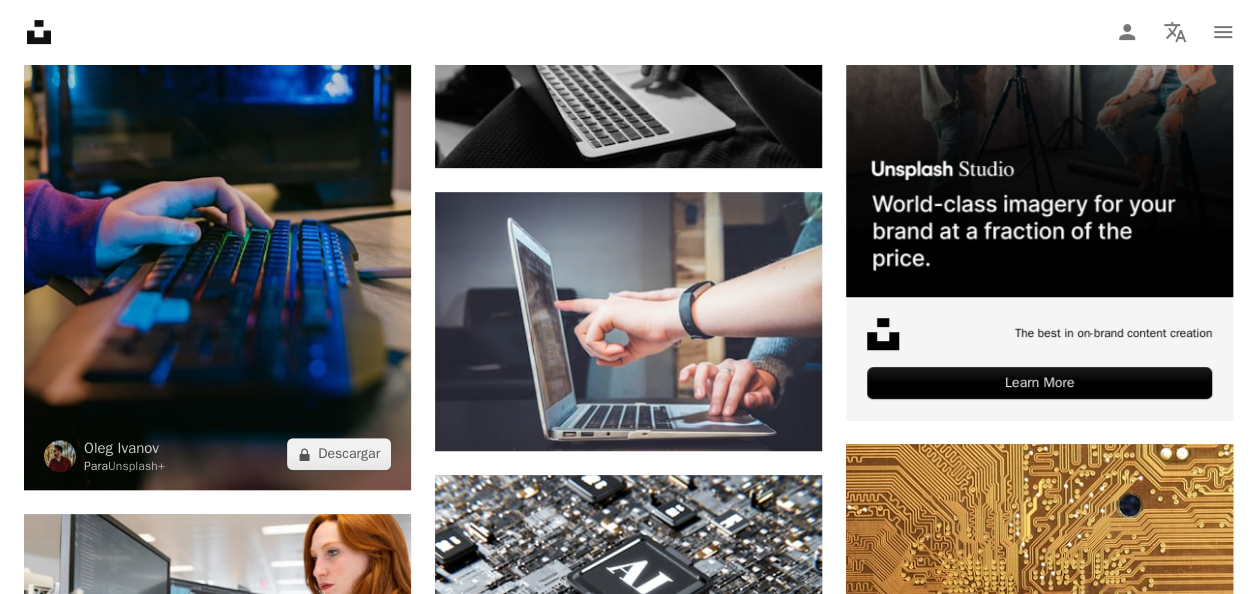 scroll, scrollTop: 399, scrollLeft: 0, axis: vertical 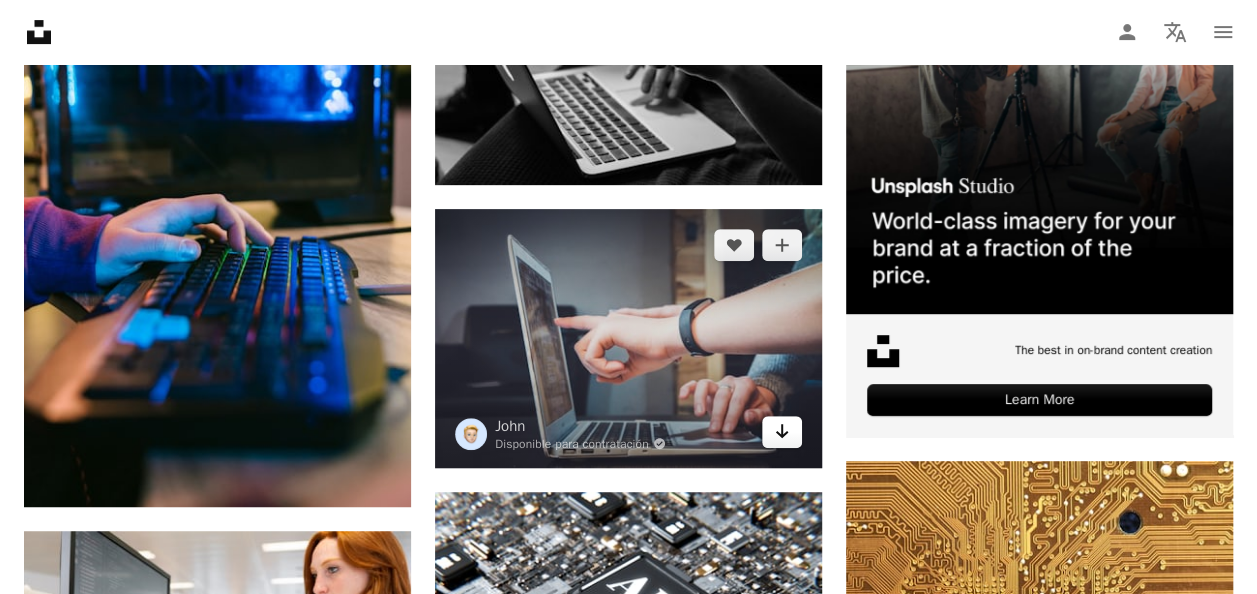 click on "Arrow pointing down" at bounding box center (782, 432) 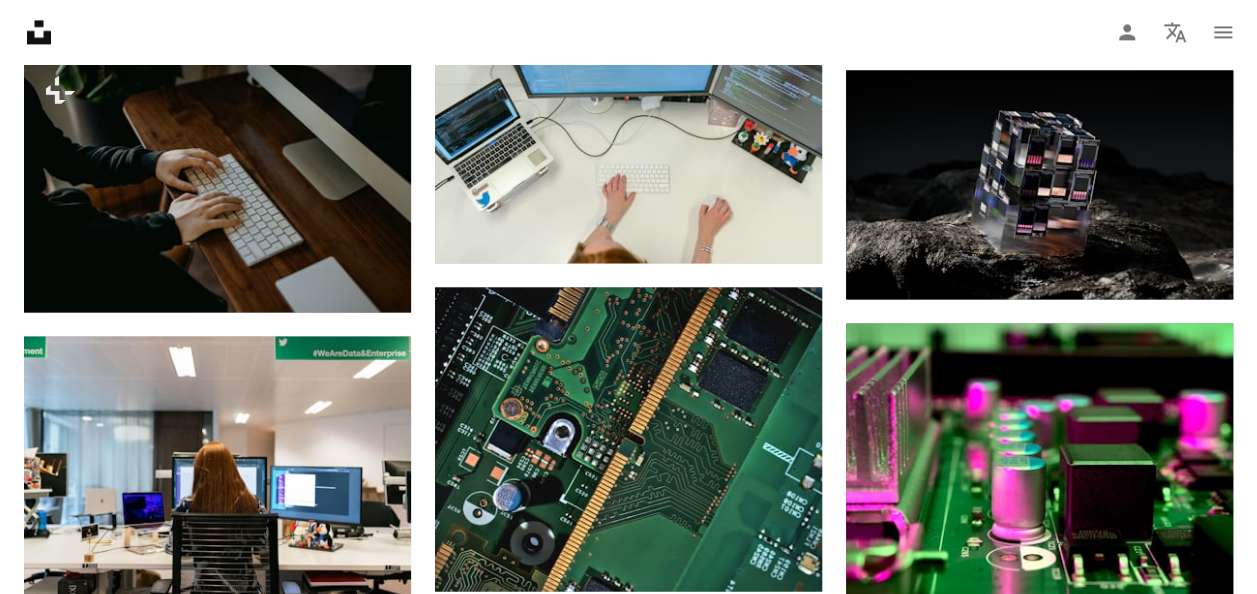 scroll, scrollTop: 1699, scrollLeft: 0, axis: vertical 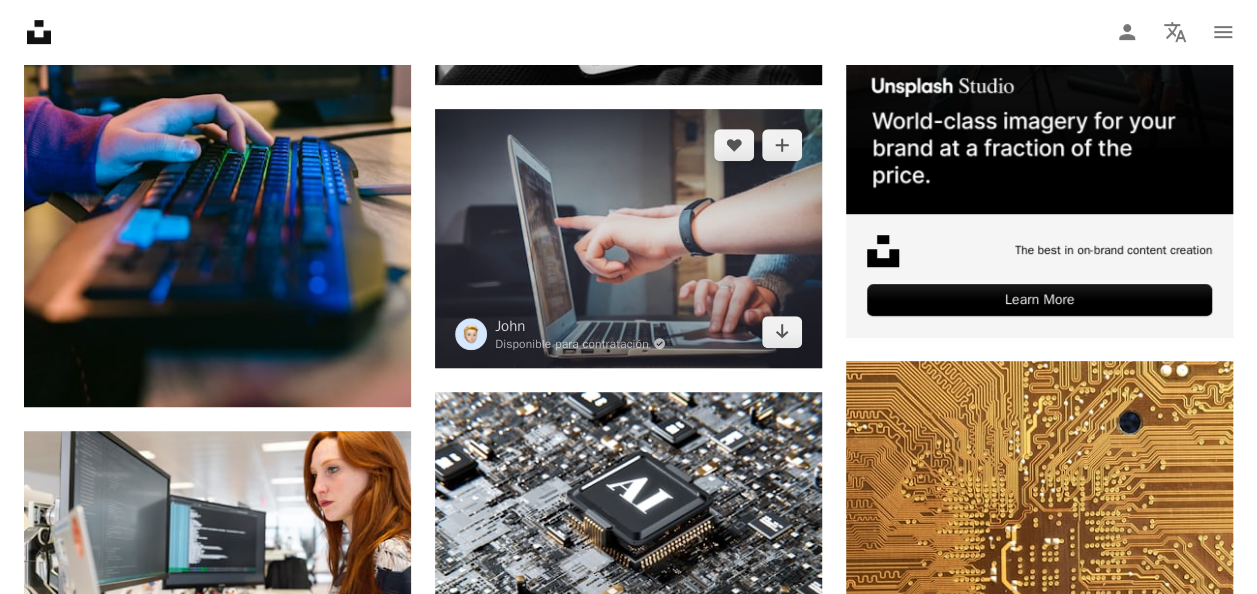 click at bounding box center (628, 238) 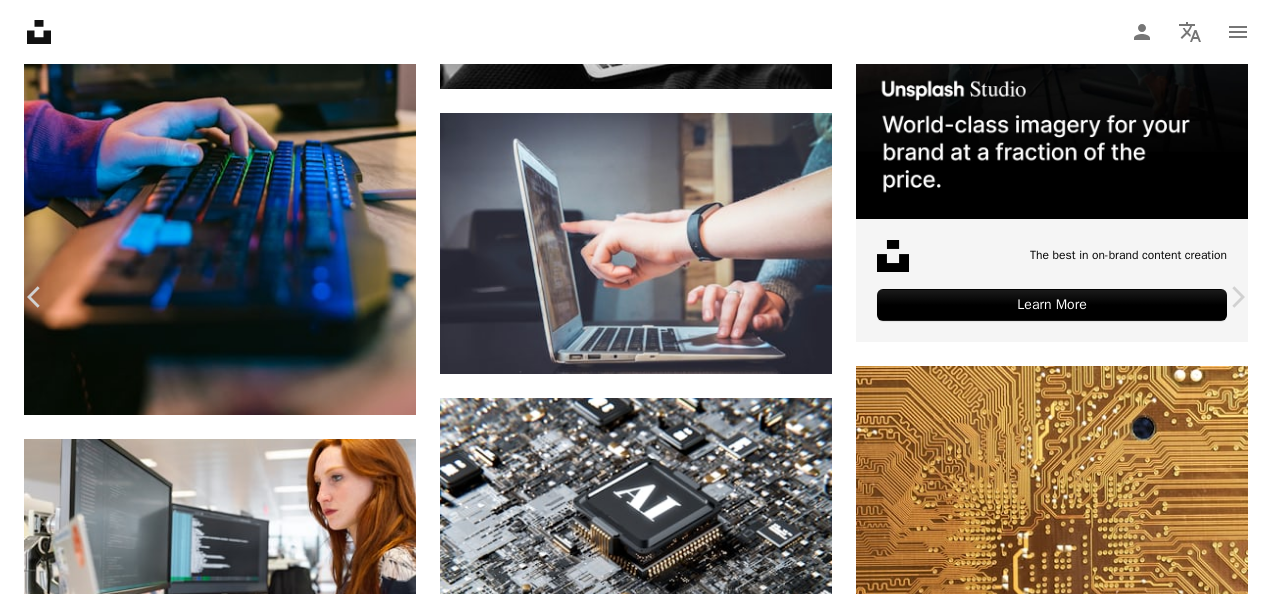 click on "Chevron down" 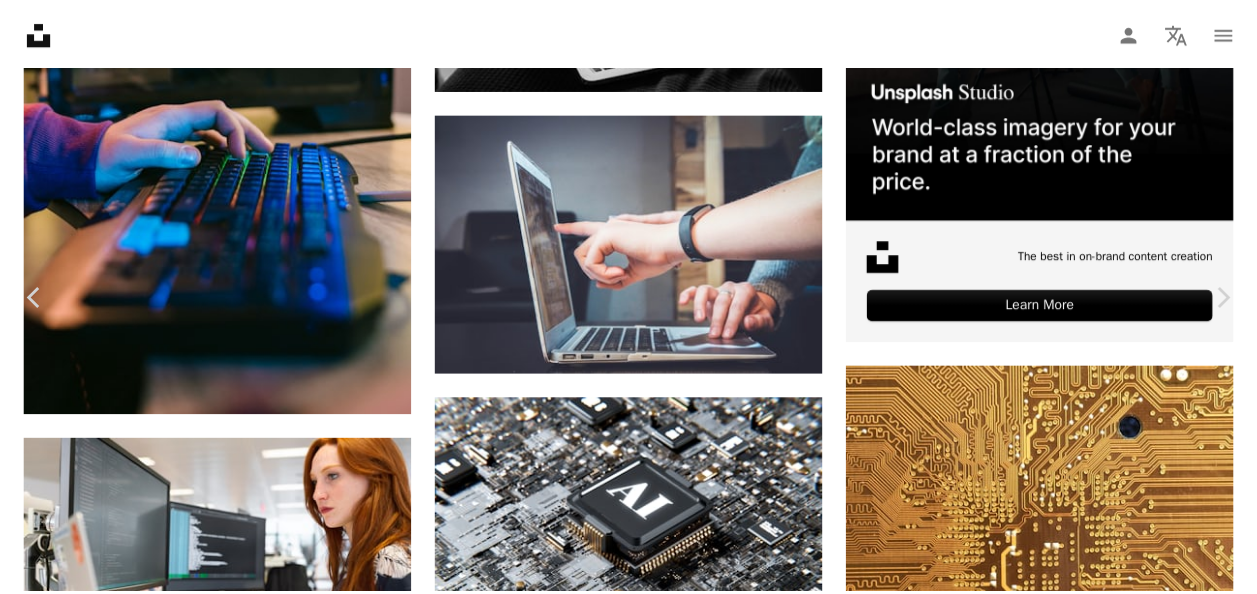 scroll, scrollTop: 500, scrollLeft: 0, axis: vertical 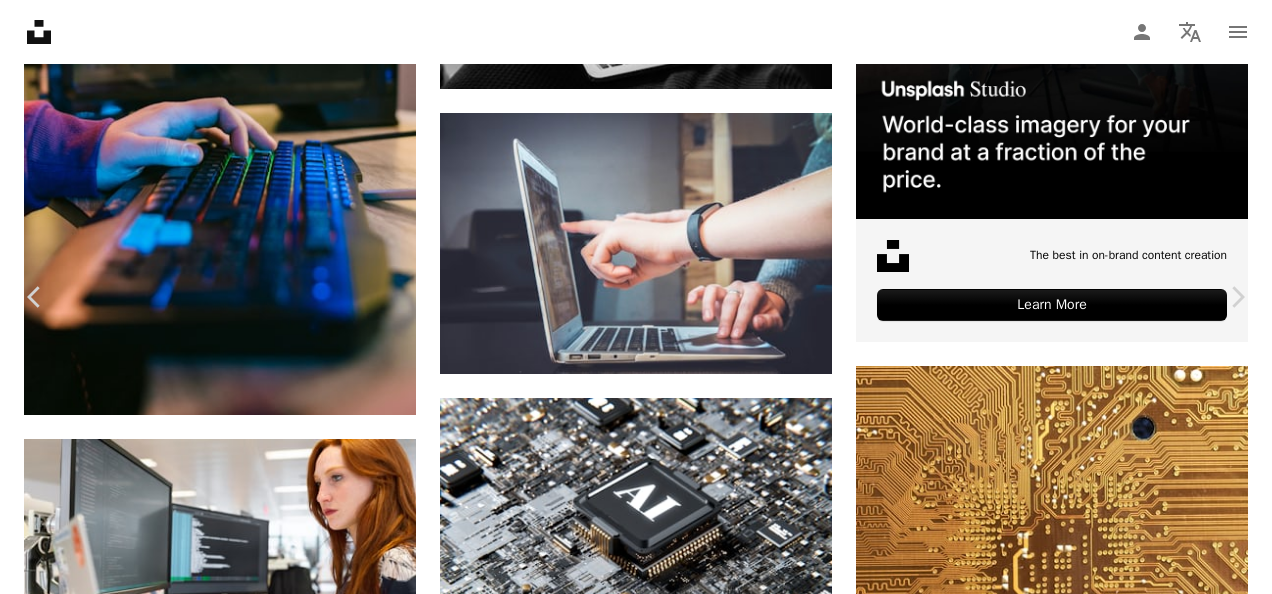 click on "An X shape Chevron left Chevron right [FIRST] Disponible para contratación A checkmark inside of a circle A heart A plus sign Editar imagen   Plus sign for Unsplash+ Descargar gratis Chevron down Zoom in Visualizaciones [NUMBER] Descargas [NUMBER] Presentado en Negocios y Trabajo A forward-right arrow Compartir Info icon Información More Actions A map marker [CITY], [COUNTRY] Calendar outlined Publicado el  [DATE] Camera Canon, EOS 7D Safety Uso gratuito bajo la  Licencia Unsplash oficina portátil trabajo mujeres mano escritorio laborable silla Imágenes creativas área de trabajo monitor coworking brazo Señalando punto asiento Colaboración Trabajo colaborativo Fitbit Banda de fitness Fondos Explora imágenes premium relacionadas en iStock  |  Ahorra un 20 % con el código UNSPLASH20 Ver más en iStock  ↗ Imágenes relacionadas A heart A plus sign [FIRST] [LAST] Arrow pointing down Plus sign for Unsplash+ A heart A plus sign Getty Images Para  Unsplash+ A lock   Descargar A heart" at bounding box center (636, 3831) 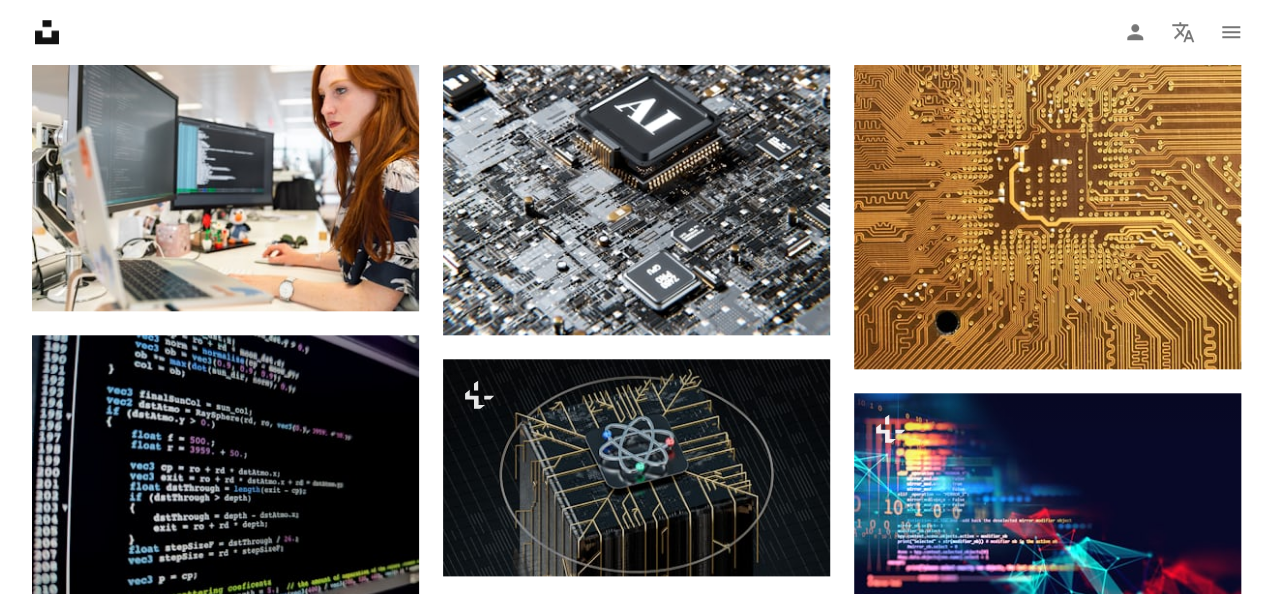 scroll, scrollTop: 848, scrollLeft: 0, axis: vertical 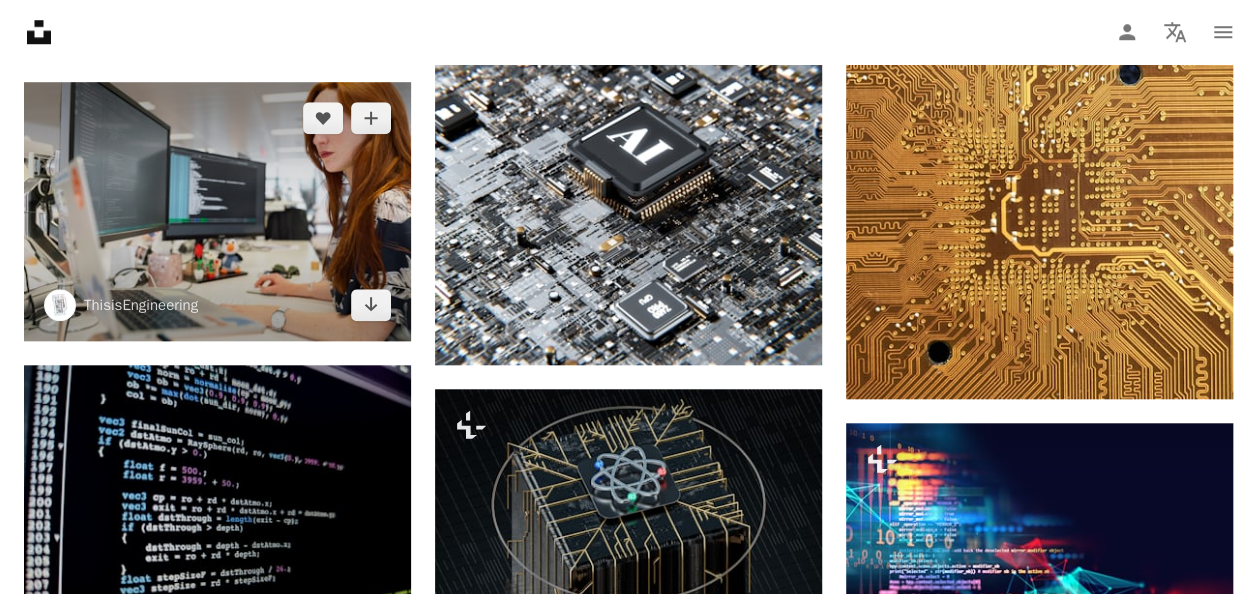 click at bounding box center (217, 211) 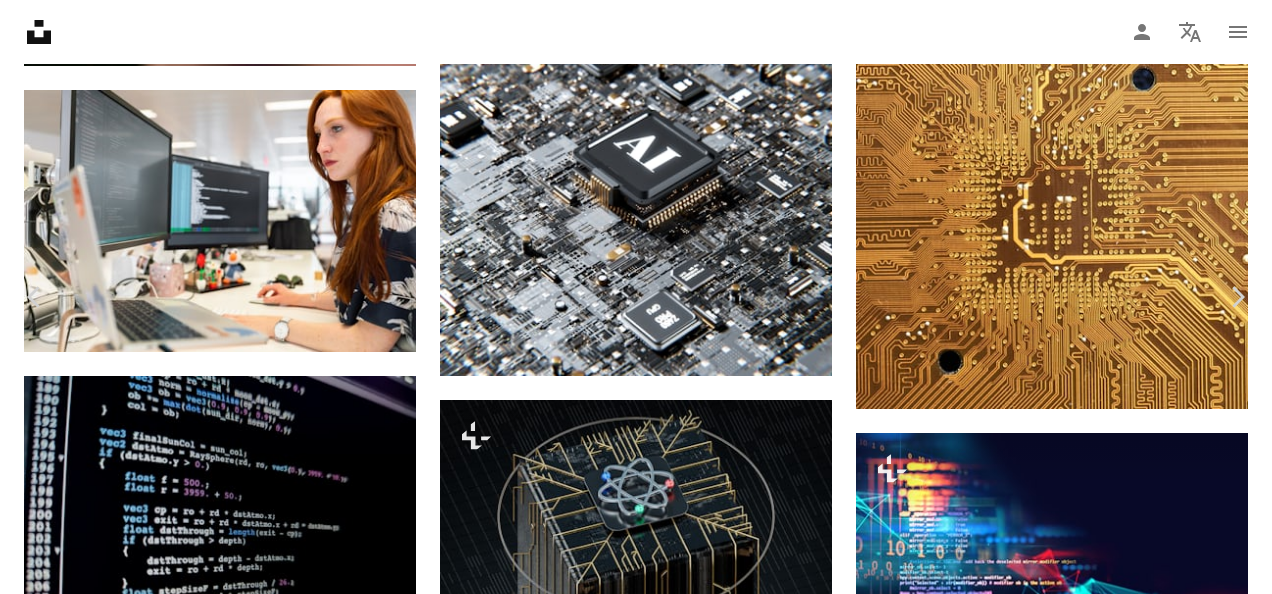 scroll, scrollTop: 0, scrollLeft: 0, axis: both 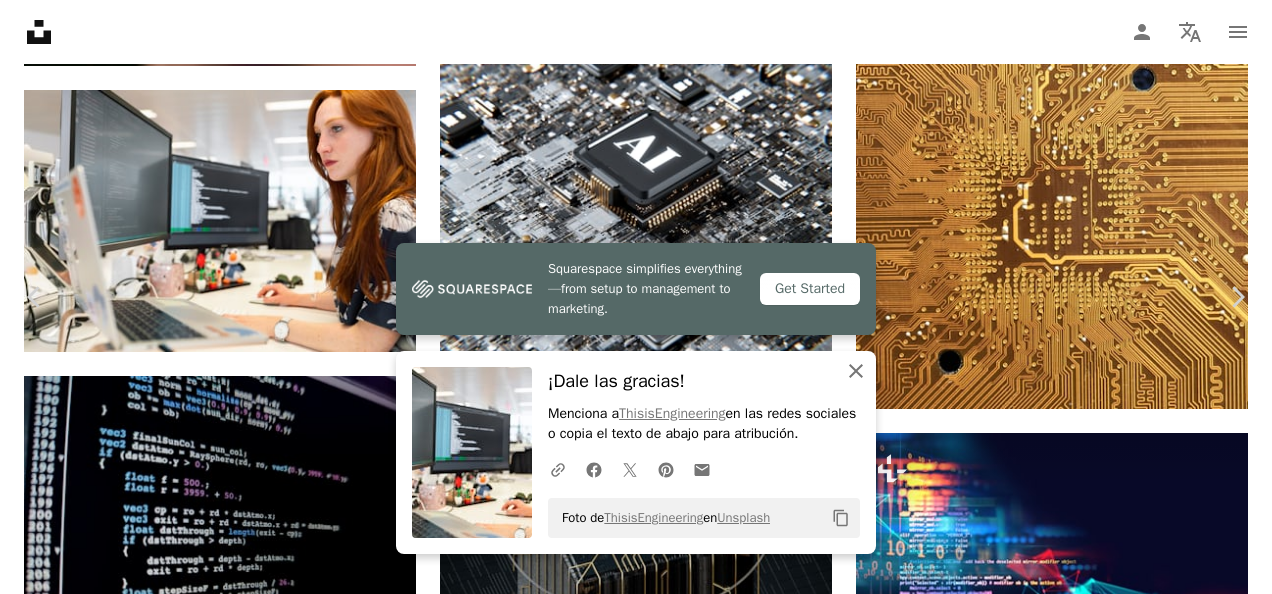 click on "An X shape" 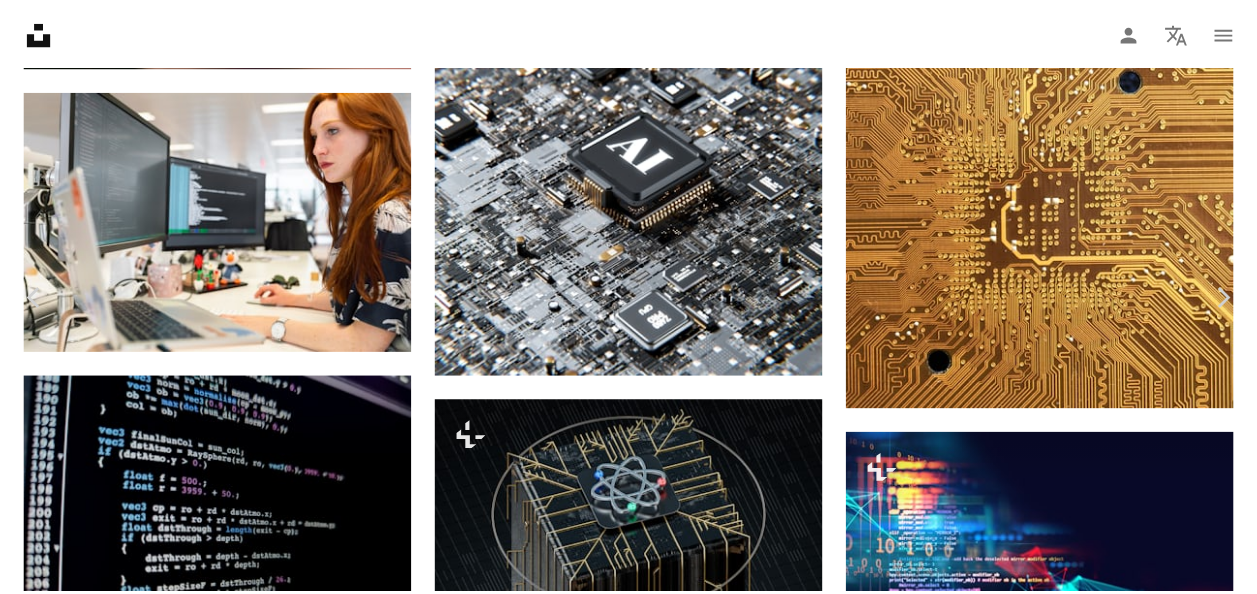 scroll, scrollTop: 0, scrollLeft: 0, axis: both 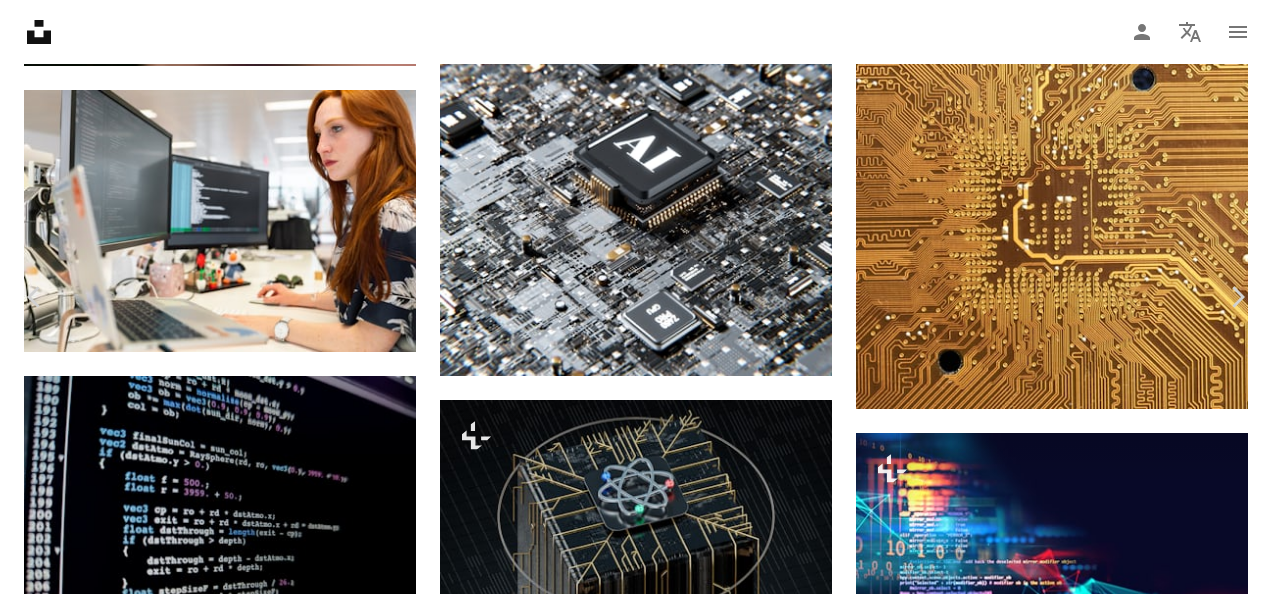 click on "An X shape Chevron left Chevron right [USERNAME] [USERNAME] A heart A plus sign Editar imagen   Plus sign for Unsplash+ Descargar gratis Chevron down Zoom in Visualizaciones [NUMBER] Descargas [NUMBER] Presentado en Negocios y Trabajo ,  Trabajo A forward-right arrow Compartir Info icon Información More Actions Calendar outlined Publicado el  [DATE] Camera SONY, ILCE-7RM3 Safety Uso gratuito bajo la  Licencia Unsplash oficina negocio Tecnología ordenador codificación código ingeniería ingeniero ingeniero de software Ingeniería de software informática Chica inteligente Ingeniera Ingeniera de software muchacha Humano gente Tecnología trabajo sitio web Fondos de pantalla HD Explora imágenes premium relacionadas en iStock  |  Ahorra un 20 % con el código UNSPLASH20 Ver más en iStock  ↗ Imágenes relacionadas A heart A plus sign [USERNAME] Arrow pointing down A heart A plus sign [USERNAME] Arrow pointing down Plus sign for Unsplash+ A heart Para" at bounding box center (636, 3482) 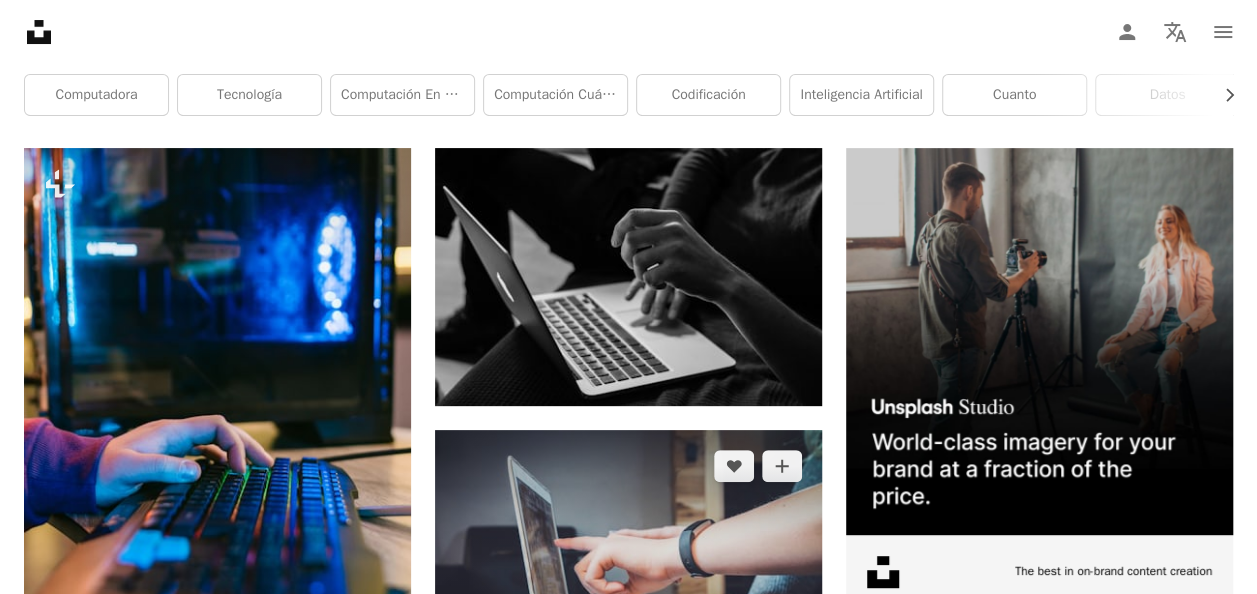 scroll, scrollTop: 148, scrollLeft: 0, axis: vertical 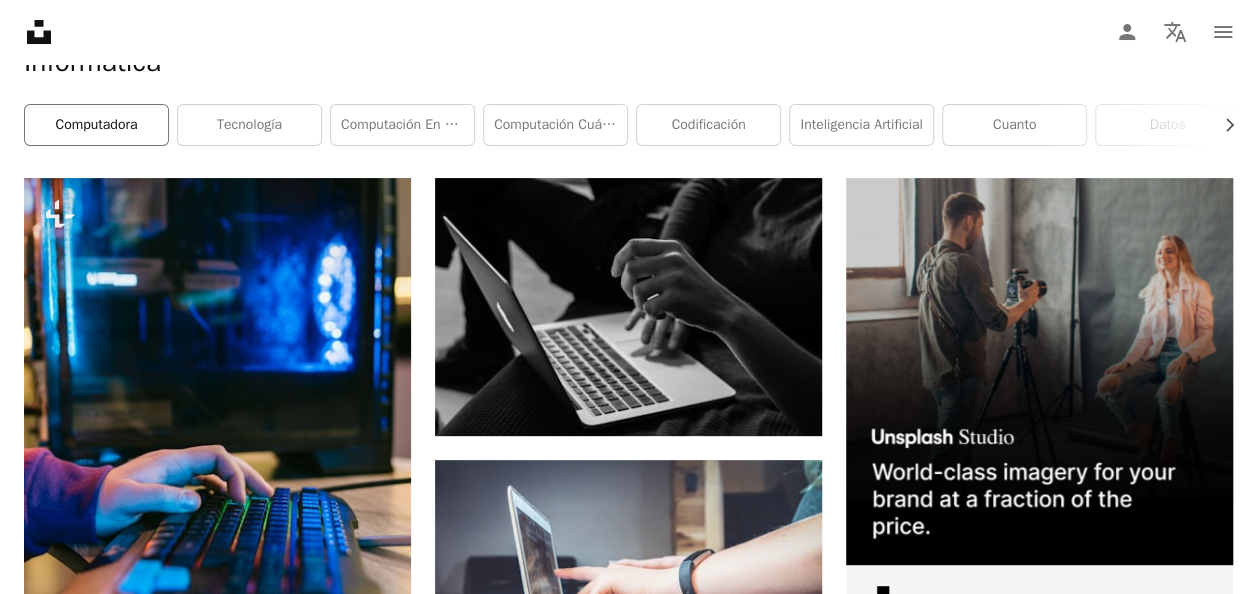 click on "computadora" at bounding box center [96, 125] 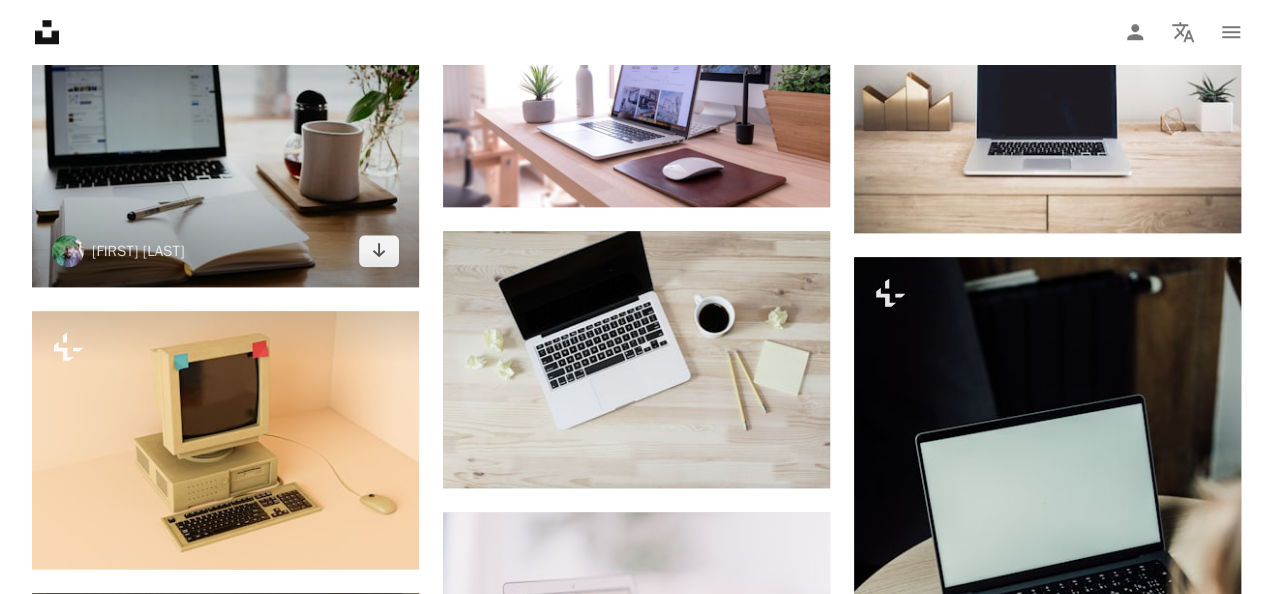 scroll, scrollTop: 994, scrollLeft: 0, axis: vertical 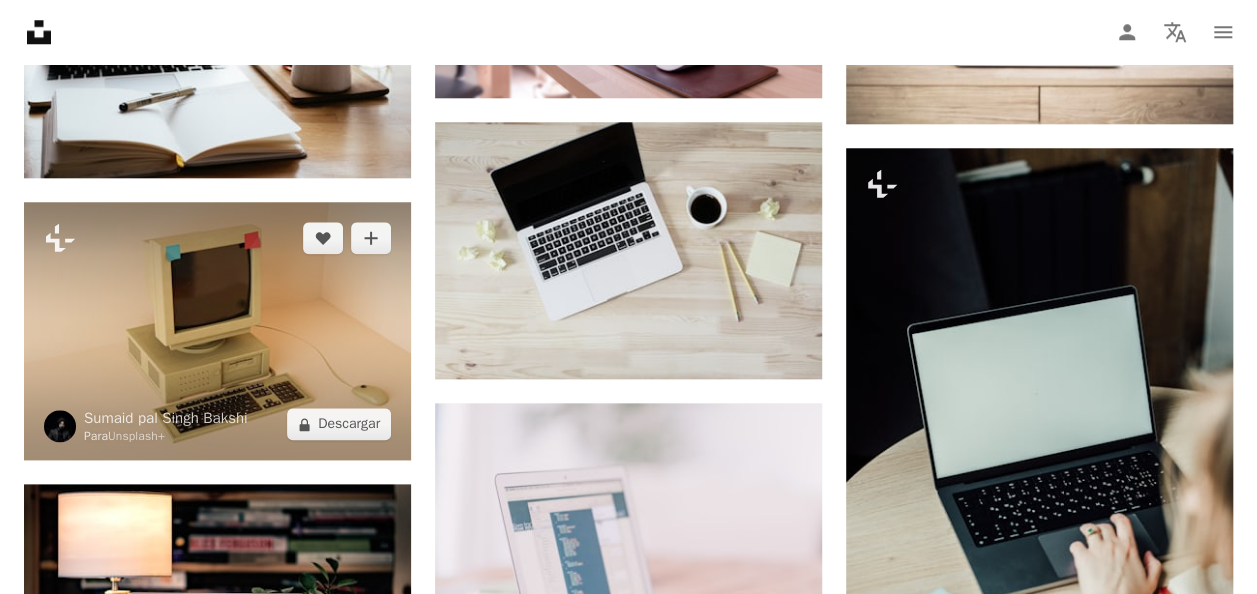 click at bounding box center (217, 331) 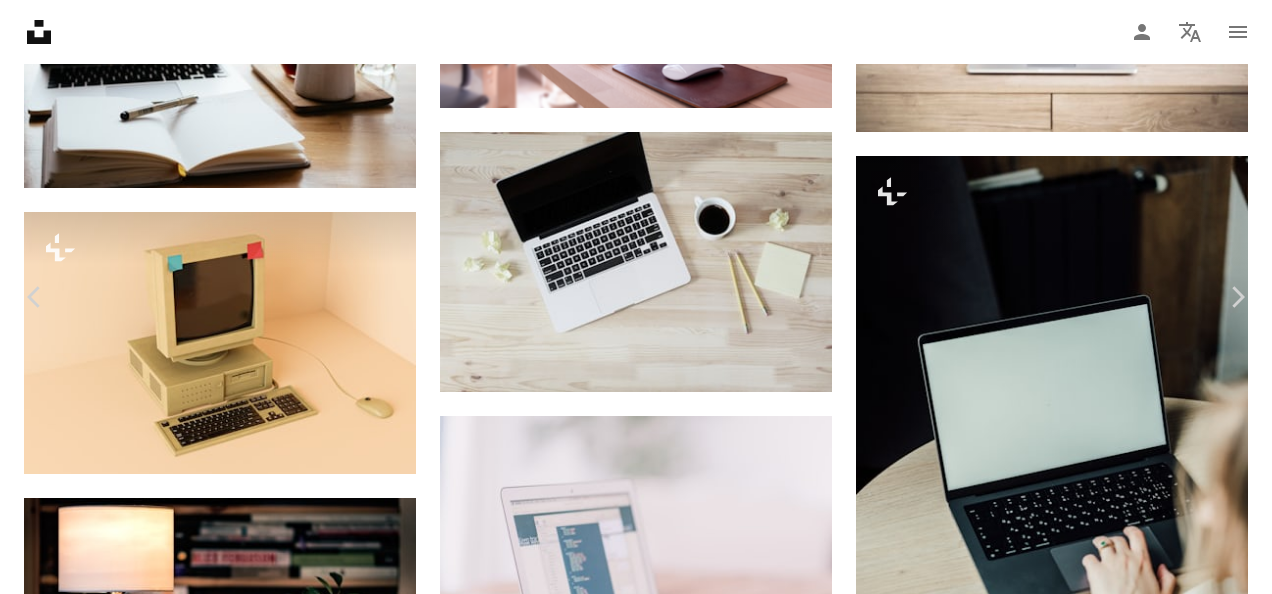 scroll, scrollTop: 0, scrollLeft: 0, axis: both 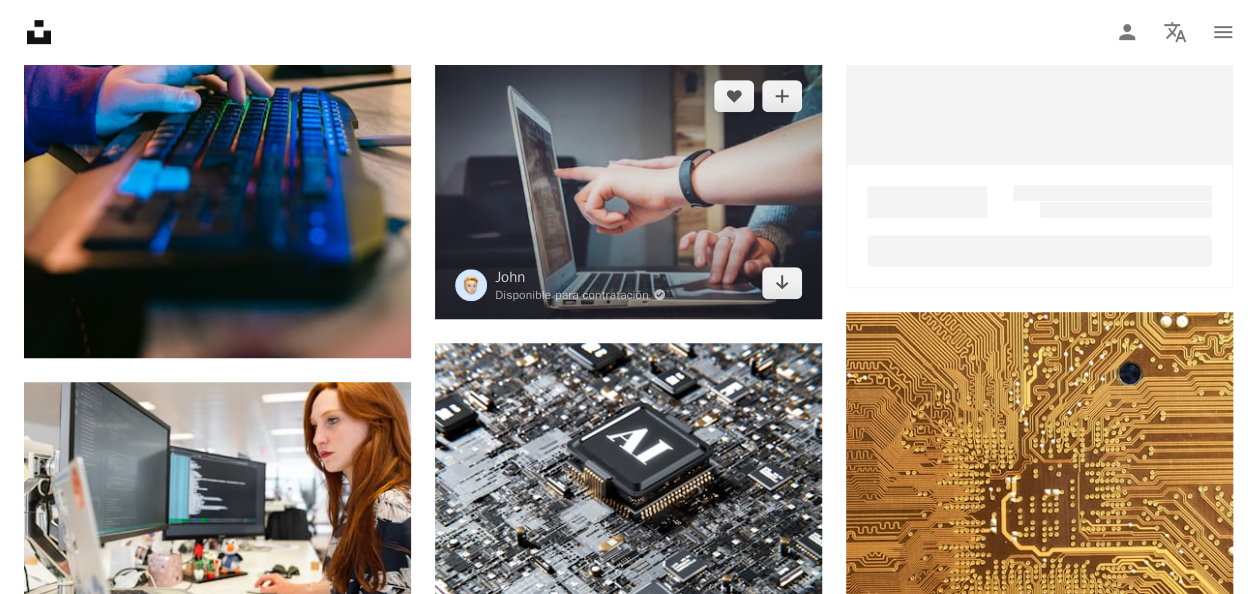 click at bounding box center [628, 189] 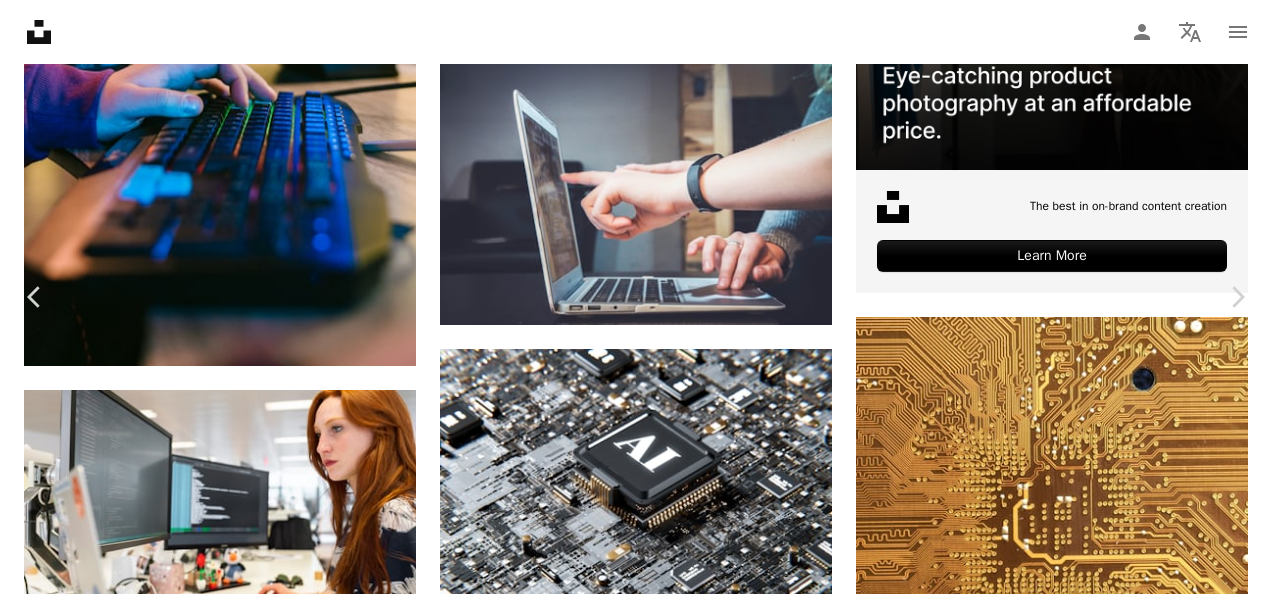 scroll, scrollTop: 2200, scrollLeft: 0, axis: vertical 